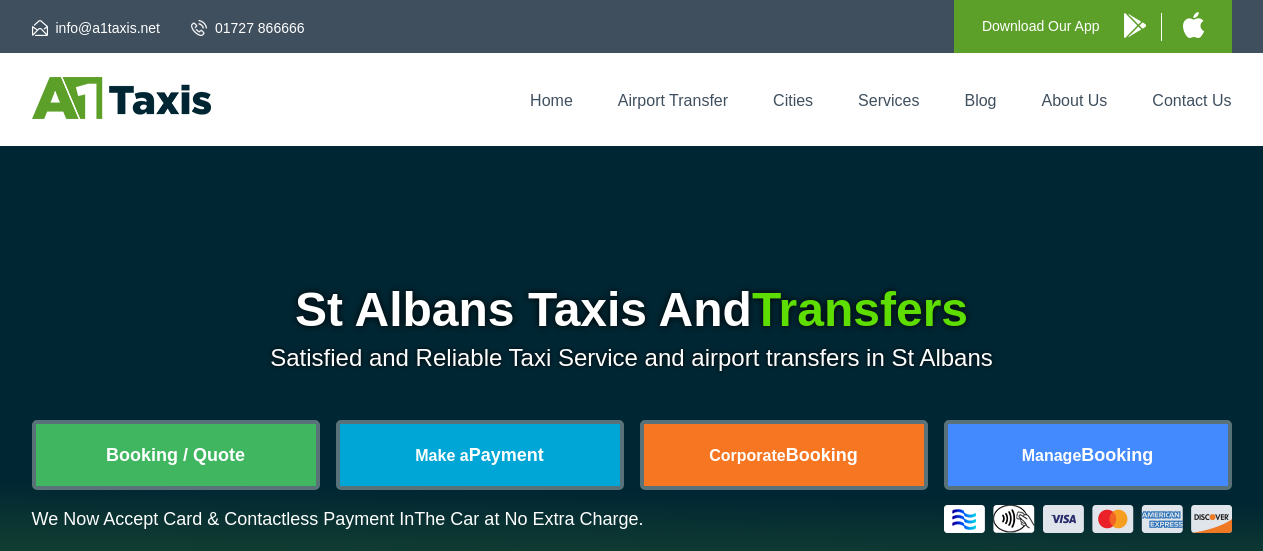 scroll, scrollTop: 0, scrollLeft: 0, axis: both 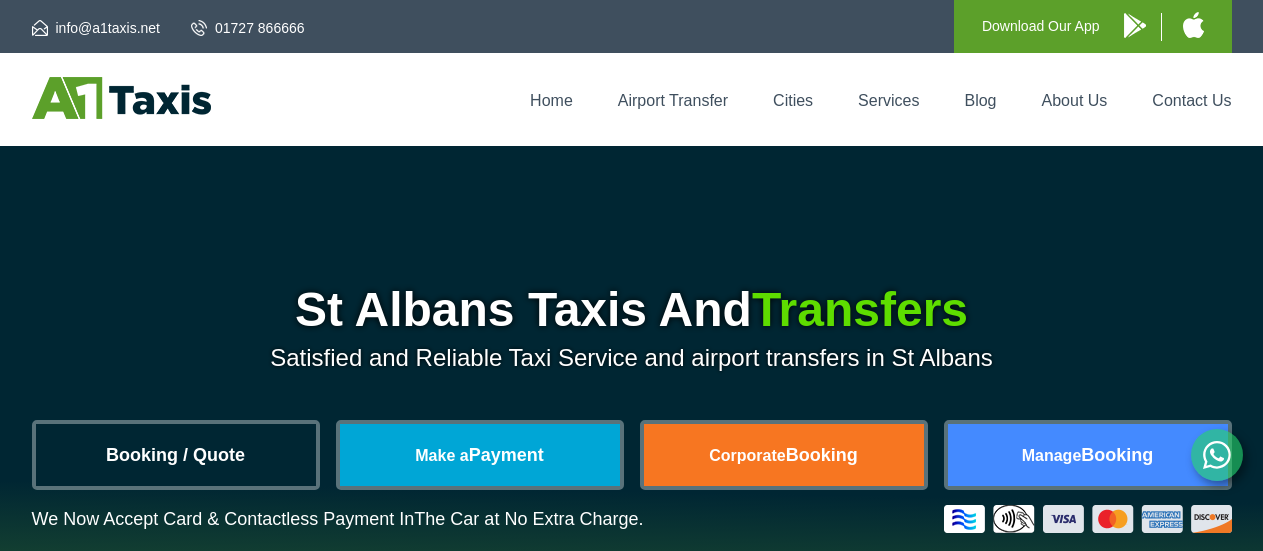 click on "Booking / Quote" at bounding box center [176, 455] 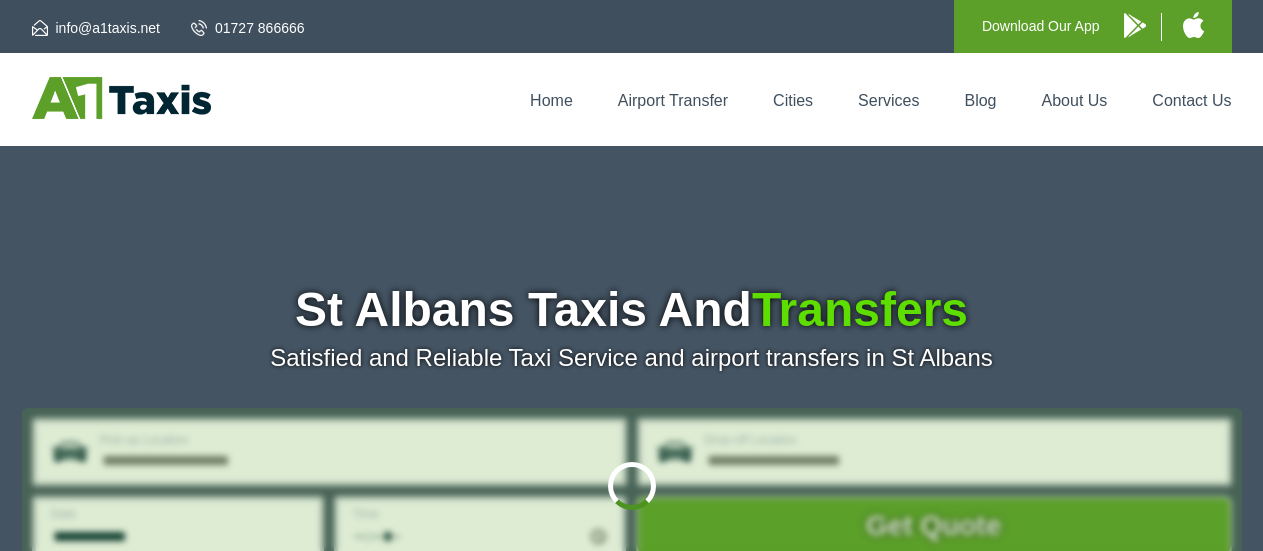 scroll, scrollTop: 0, scrollLeft: 0, axis: both 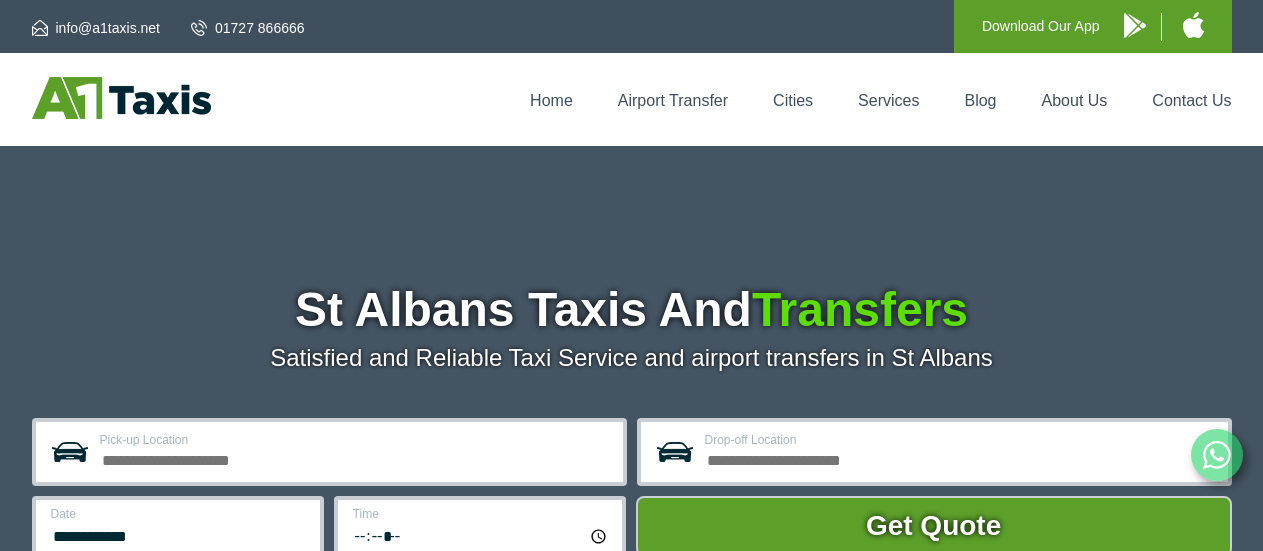 click on "Pick-up Location" at bounding box center [355, 458] 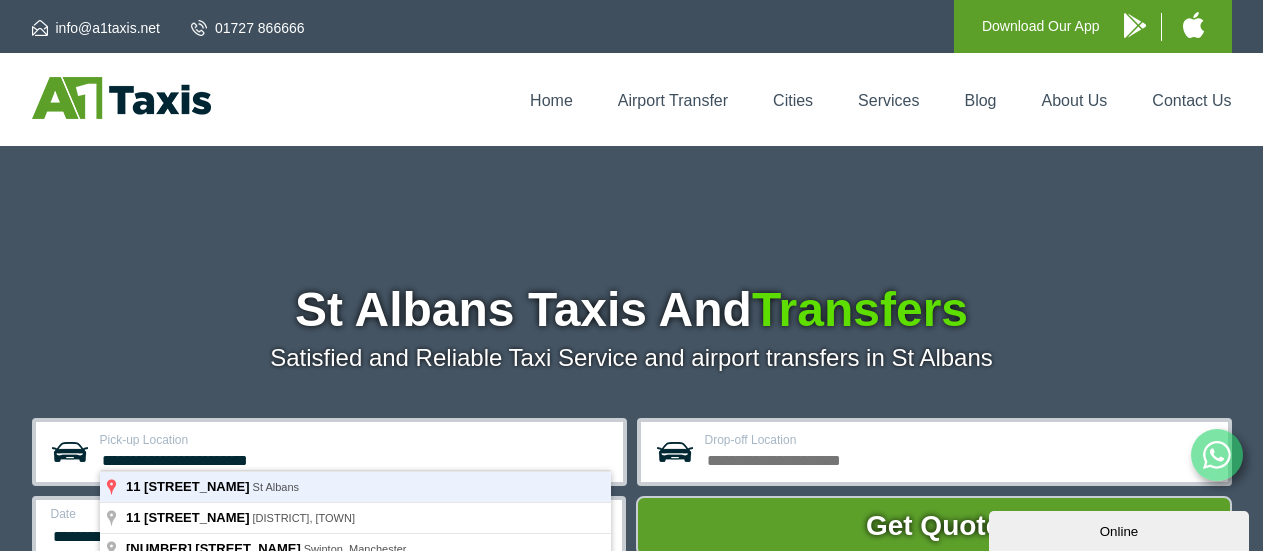 scroll, scrollTop: 0, scrollLeft: 0, axis: both 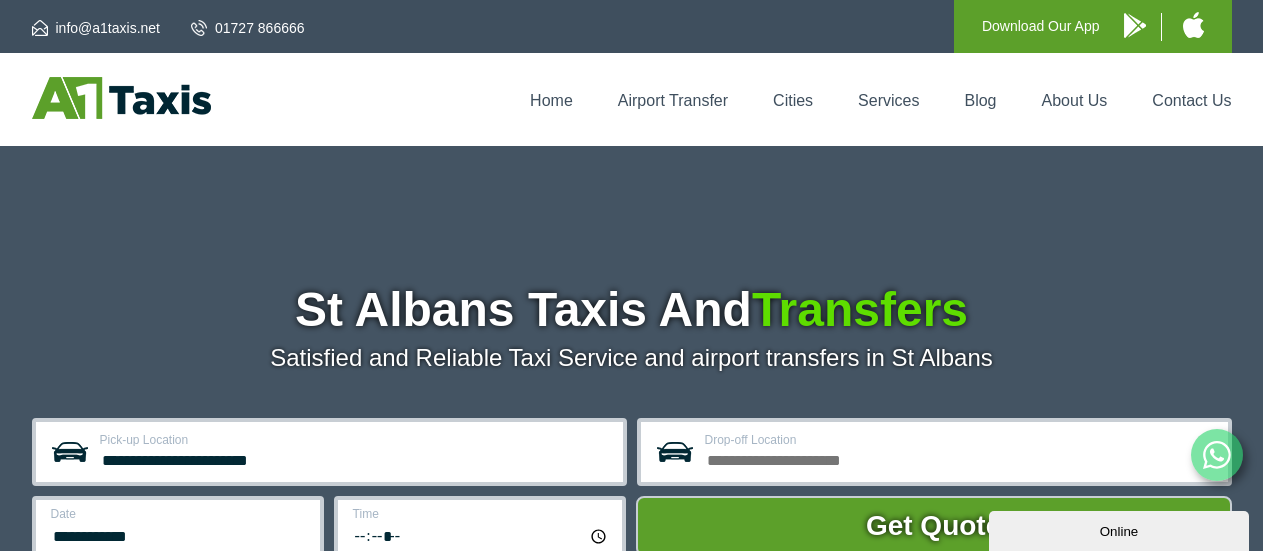 click on "Drop-off Location" at bounding box center [960, 458] 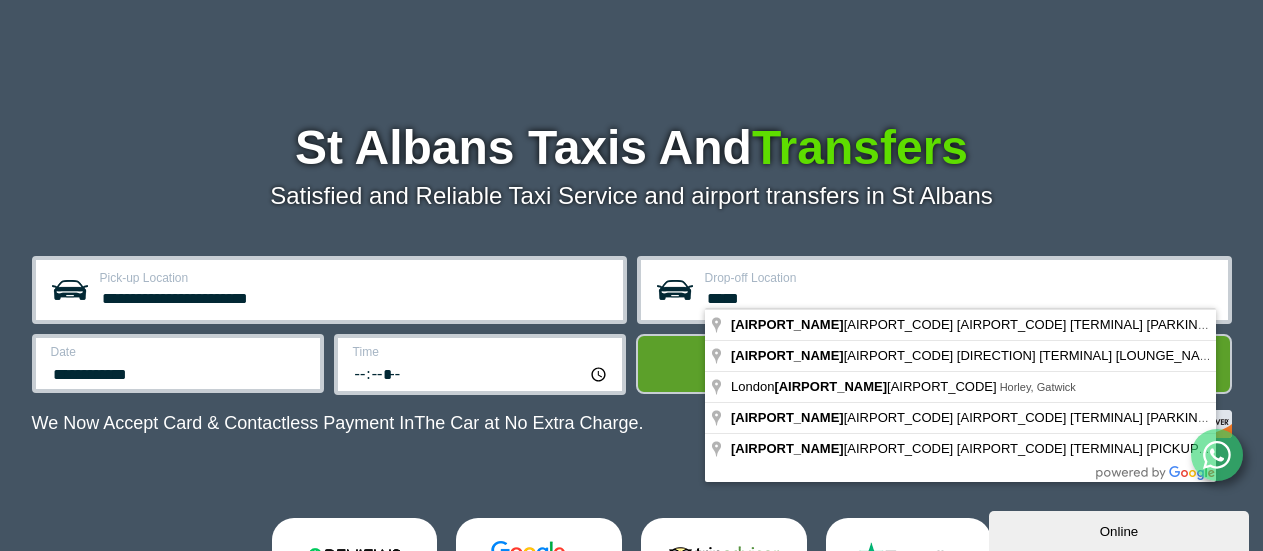 scroll, scrollTop: 162, scrollLeft: 0, axis: vertical 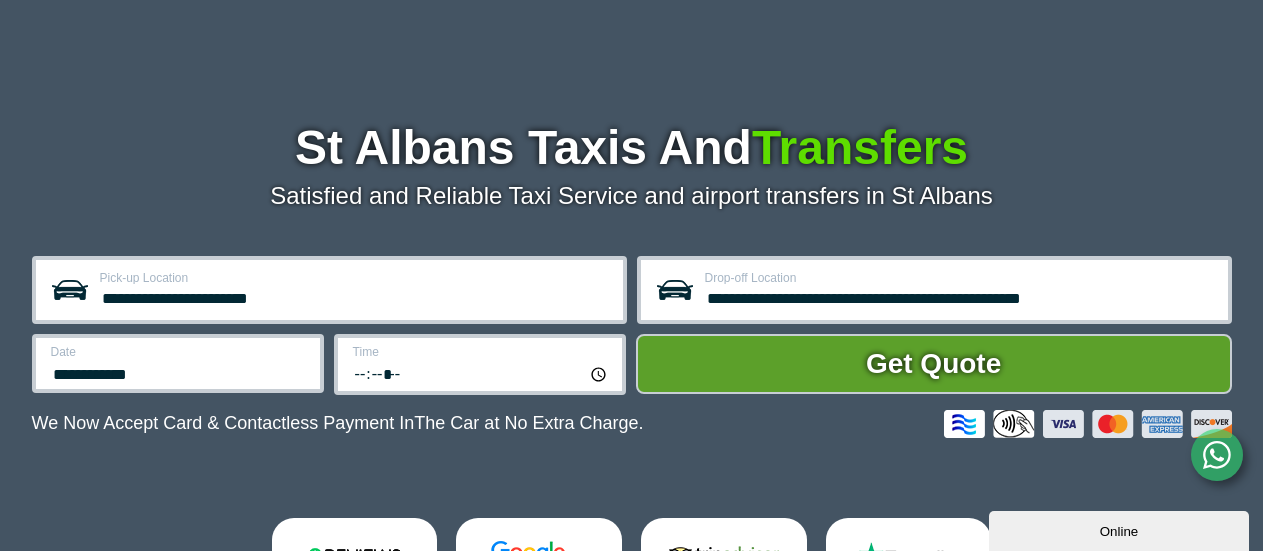 click on "**********" at bounding box center [960, 296] 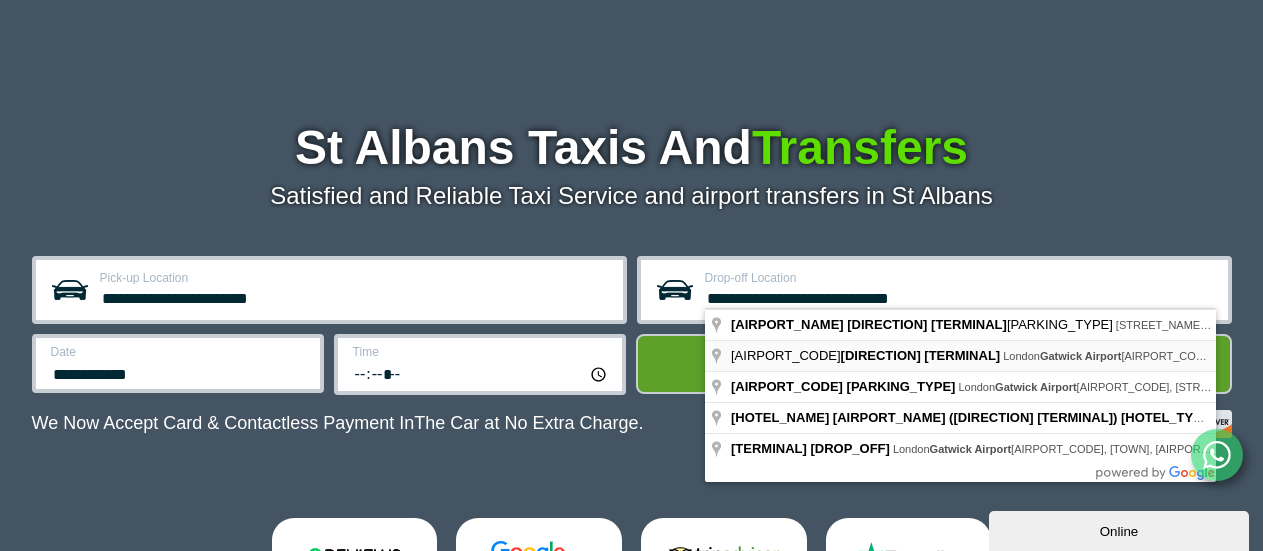 type on "**********" 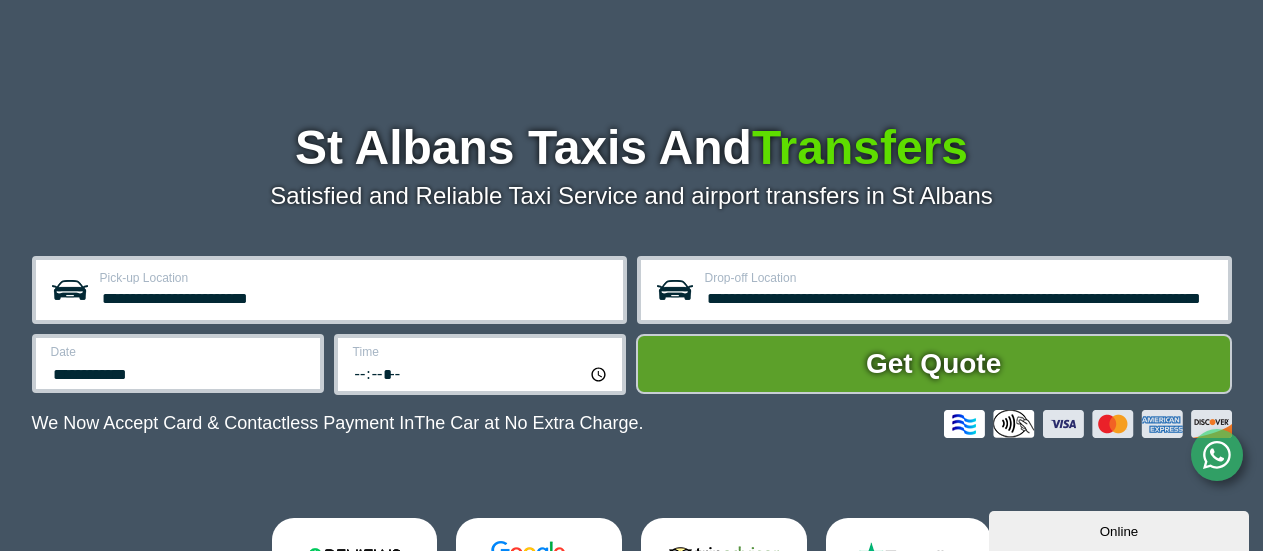 click on "*****" at bounding box center (481, 373) 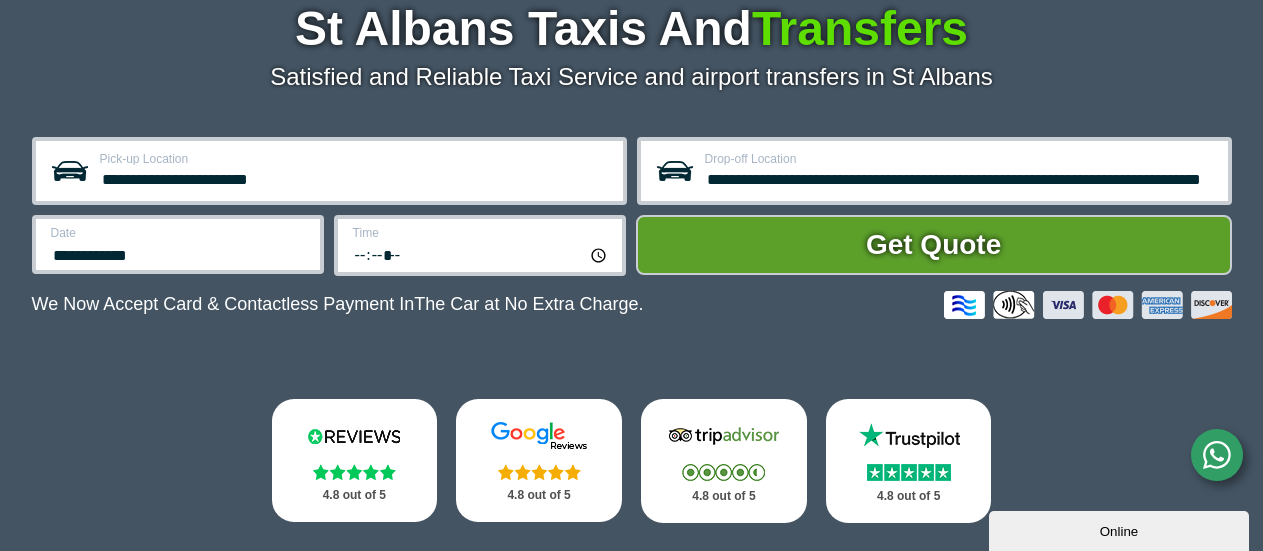 click on "**********" at bounding box center (329, 171) 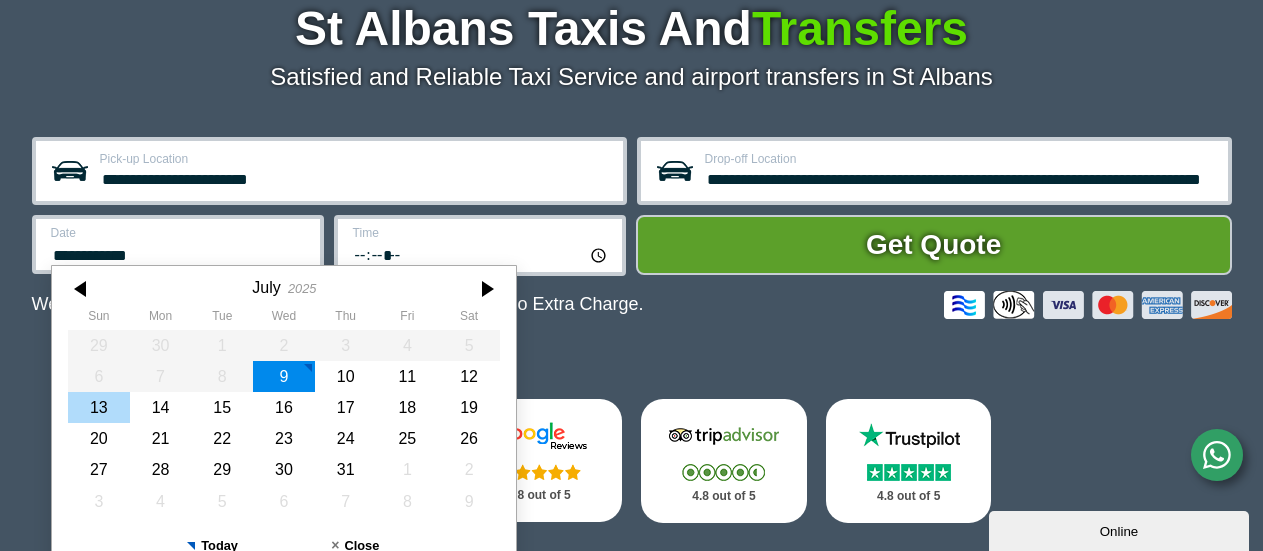 click on "13" at bounding box center [99, 407] 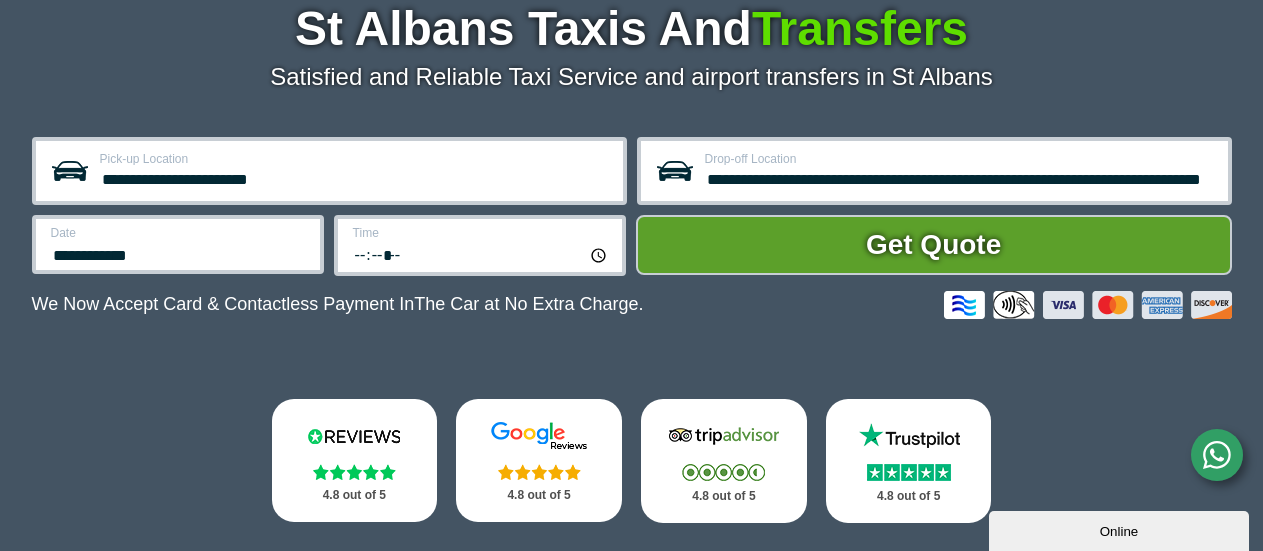 click on "*****" at bounding box center [481, 254] 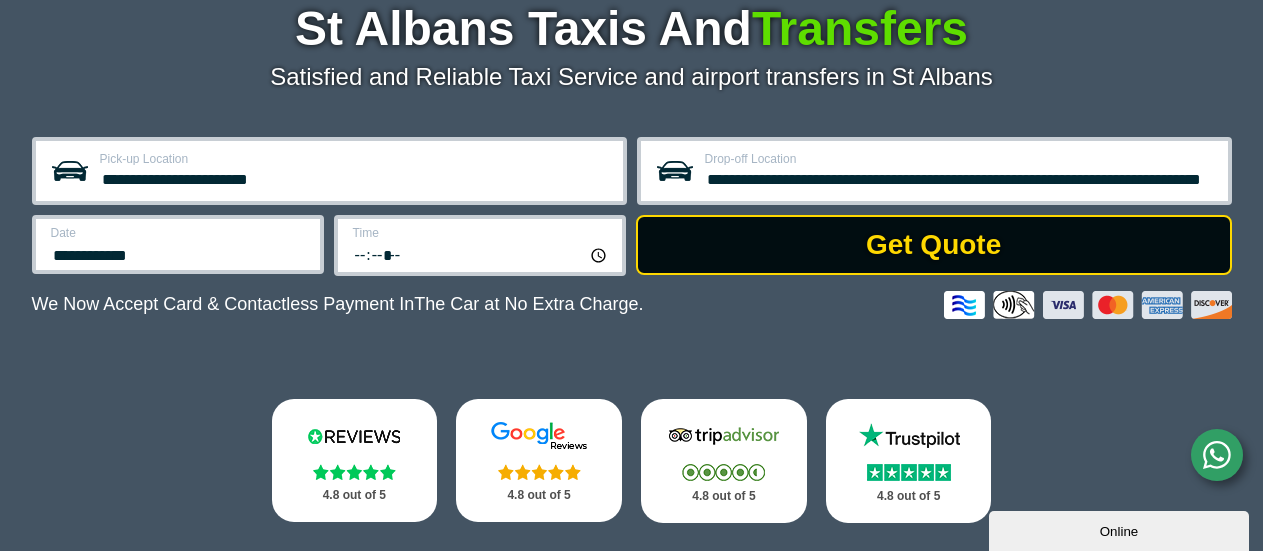 click on "Get Quote" at bounding box center [934, 245] 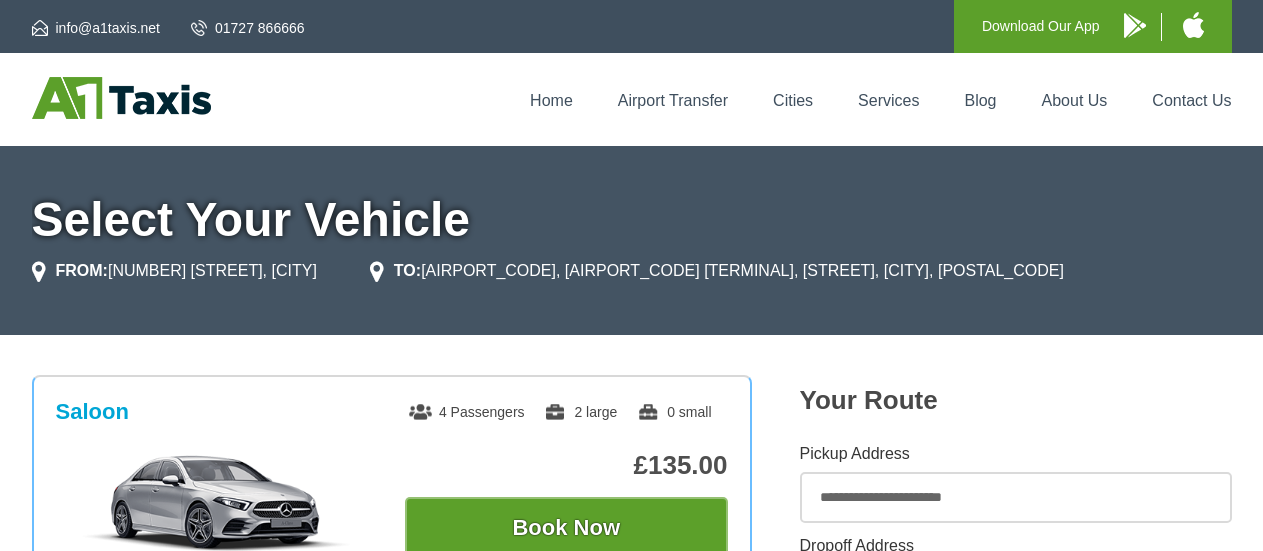 scroll, scrollTop: 0, scrollLeft: 0, axis: both 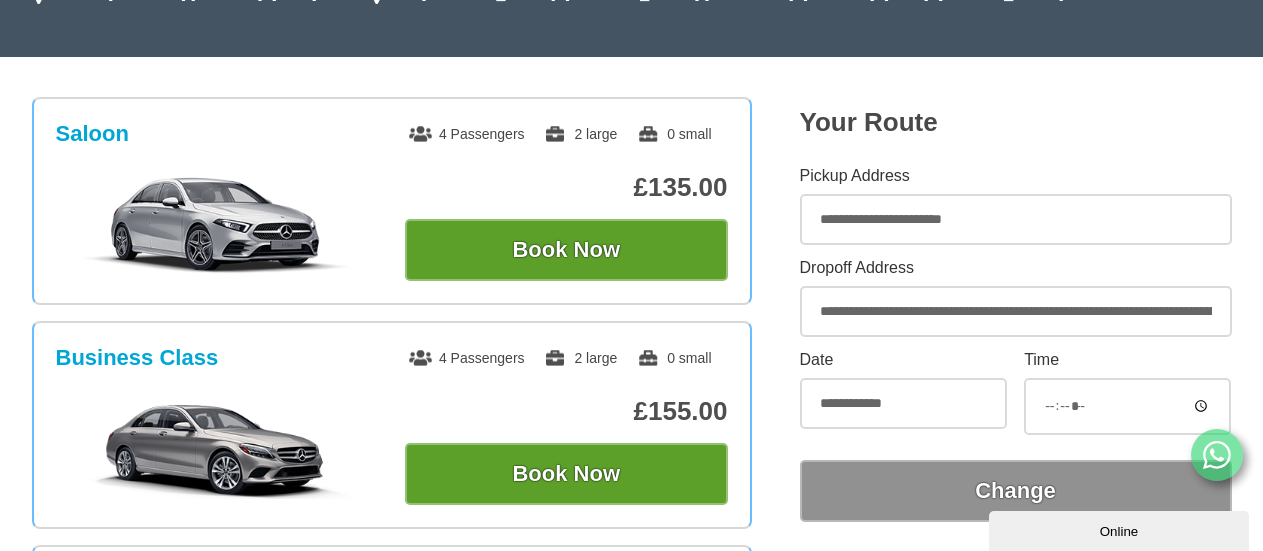 click on "Saloon
4 Passengers
2 large
0 small
£135.00
Book Now
Business Class
4 Passengers MPV +" at bounding box center (631, 872) 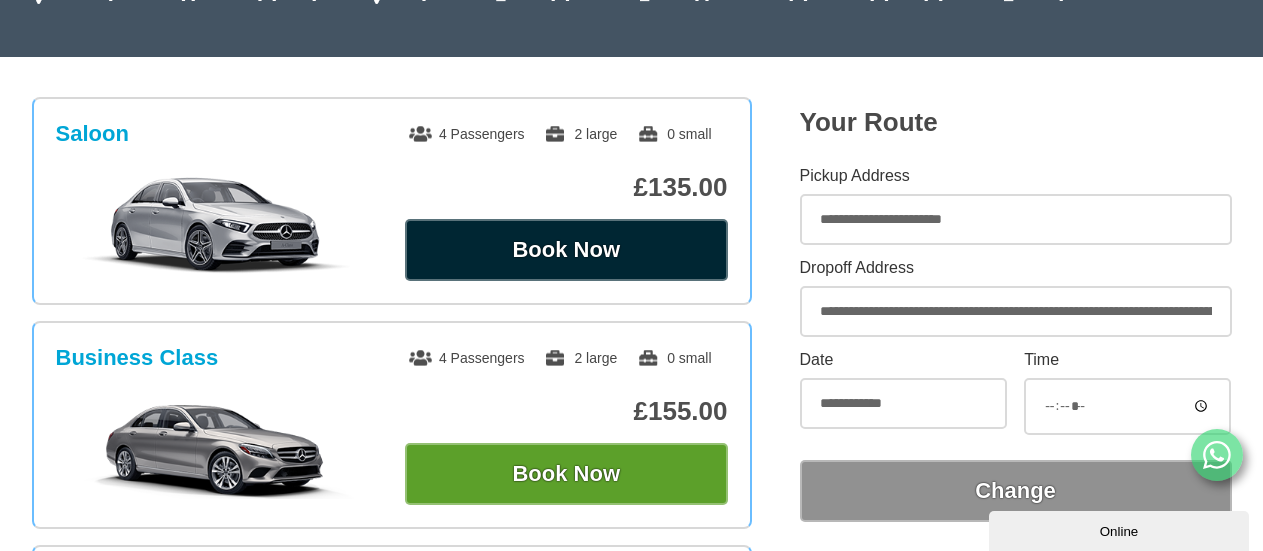 click on "Book Now" at bounding box center [566, 250] 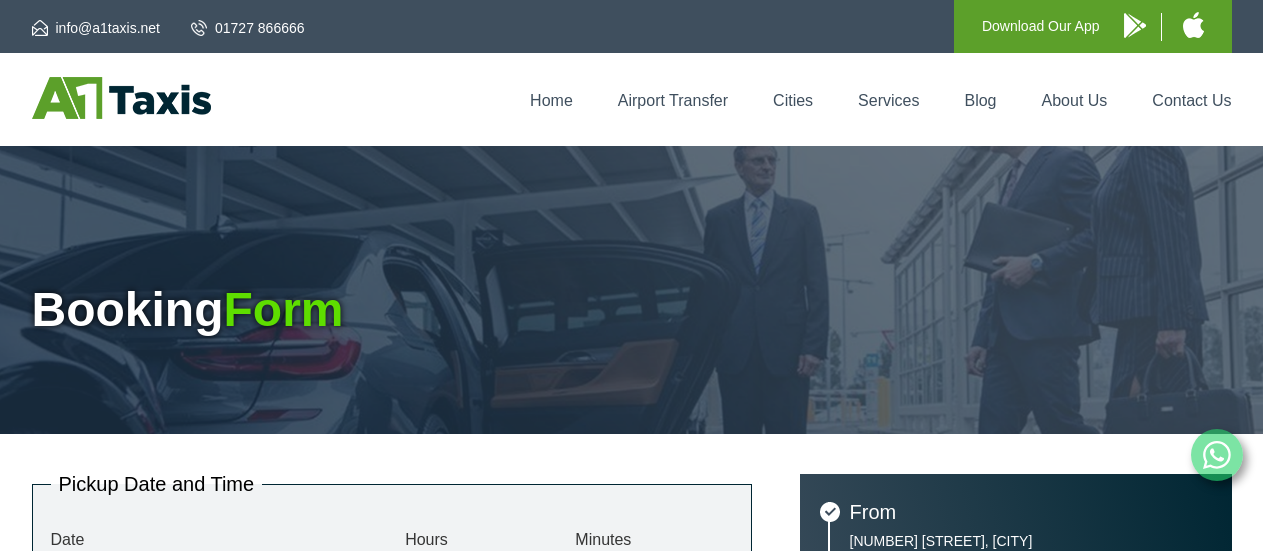 scroll, scrollTop: 0, scrollLeft: 0, axis: both 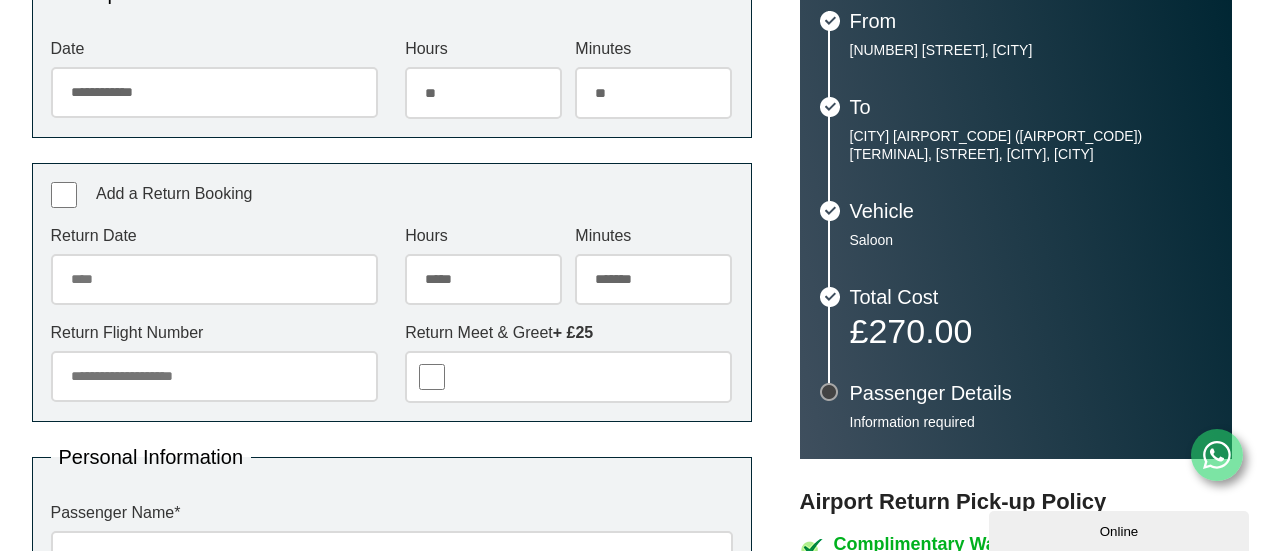 click on "Return Date
[MONTH] [YEAR]     Sun Mon Tue Wed Thu Fri Sat 29 30 1 2 3 4 5 6 7 8 9 10 11 12 13 14 15 16 17 18 19 20 21 22 23 24 25 26 27 28 29 30 31 1 2 3 4 5 6 7 8 9 Today Close" at bounding box center (214, 266) 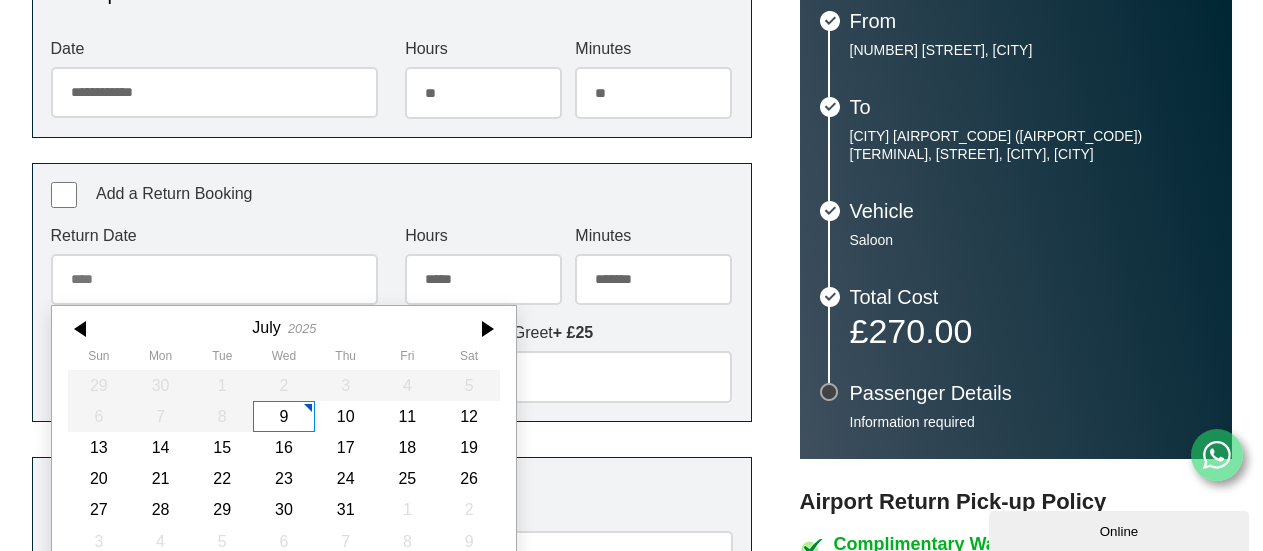 scroll, scrollTop: 530, scrollLeft: 0, axis: vertical 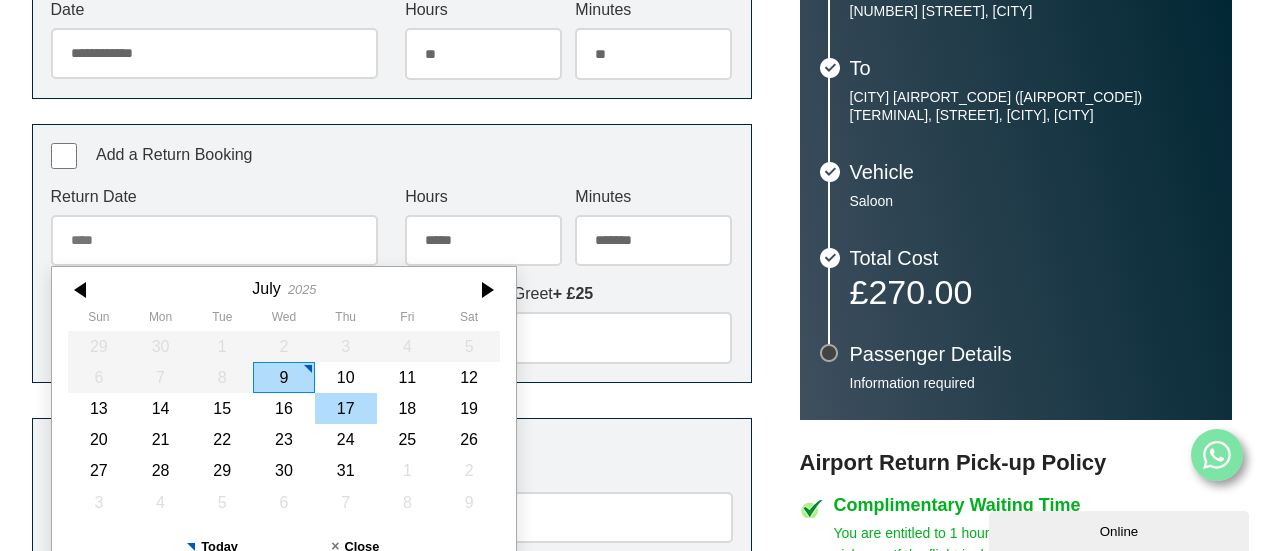 click on "17" at bounding box center [345, 408] 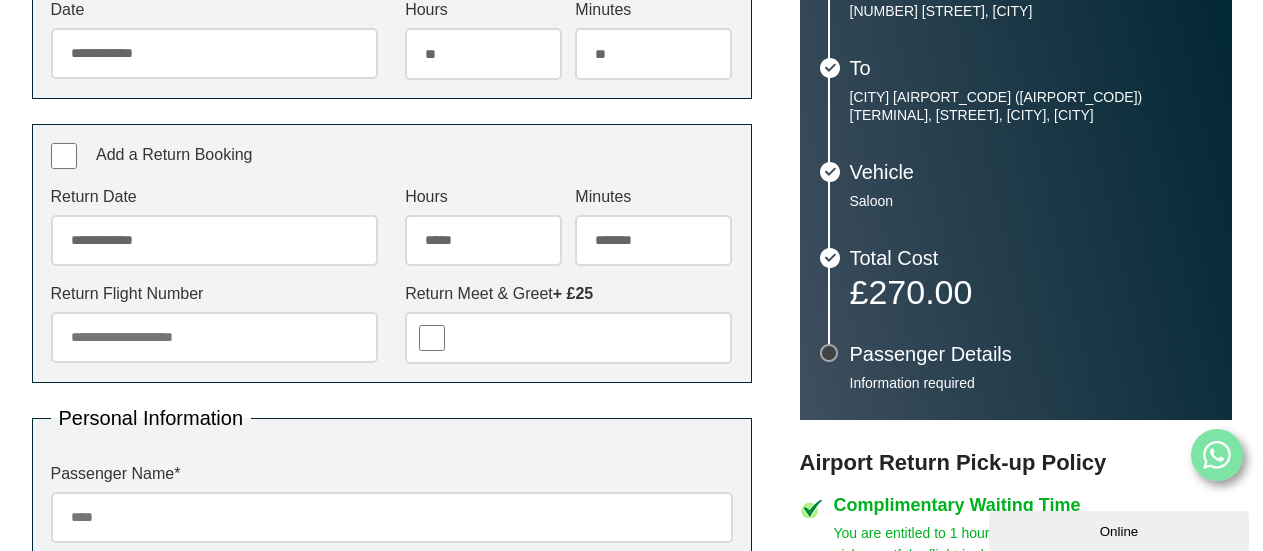 click on "*****
**
**
**
**
**
**
** ** ** ** ** ** ** ** ** ** ** ** ** ** ** ** ** **" at bounding box center (483, 241) 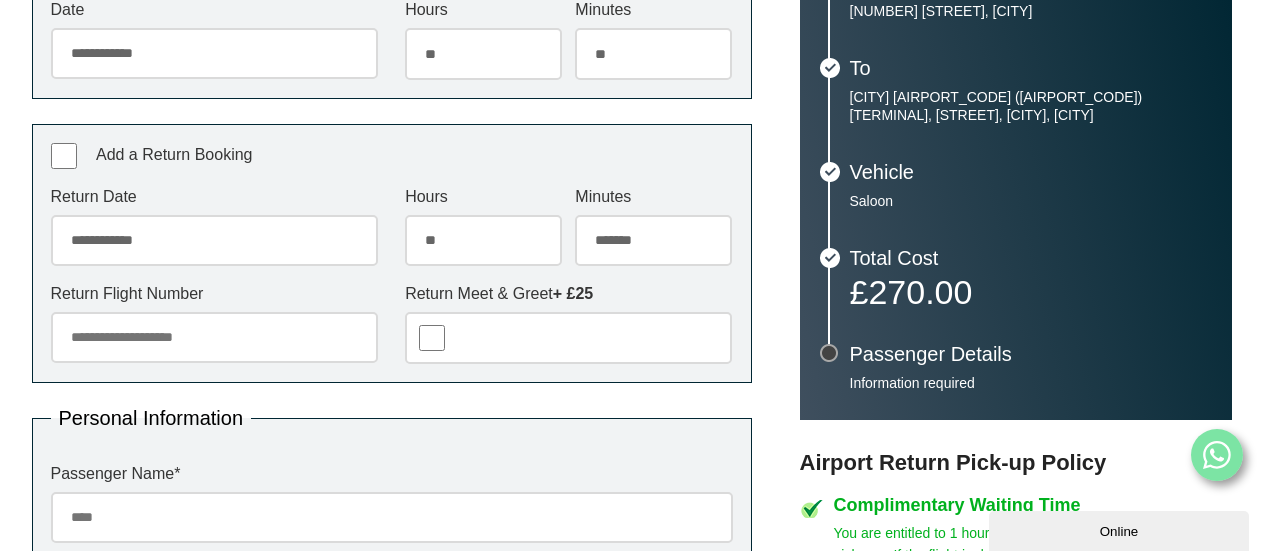 click on "*****
**
**
**
**
**
**
** ** ** ** ** ** ** ** ** ** ** ** ** ** ** ** ** **" at bounding box center [483, 241] 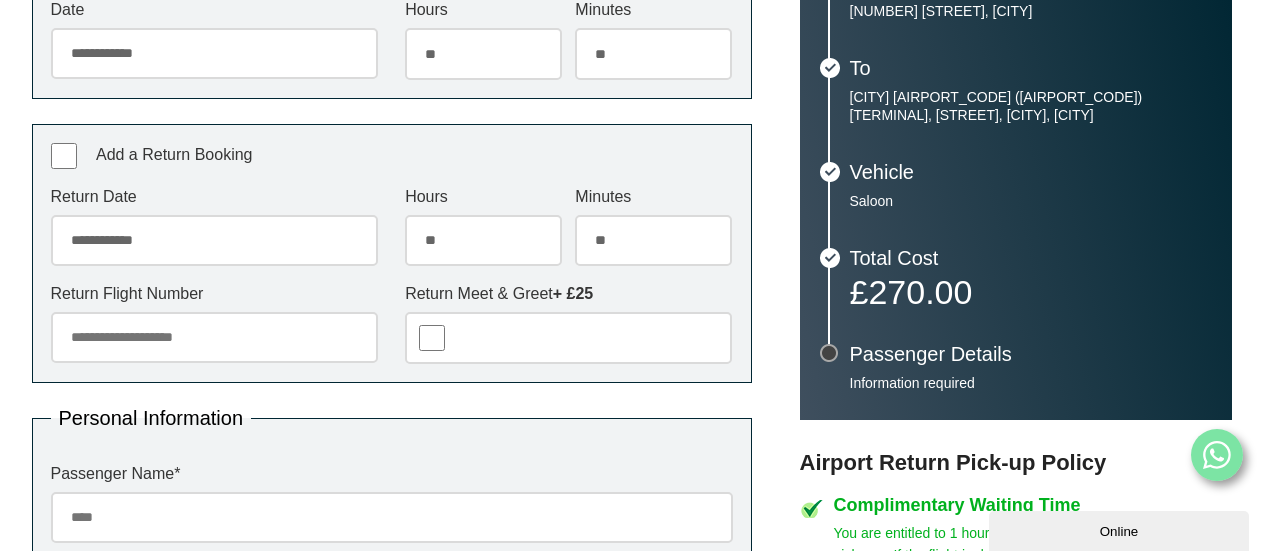 click on "*******
**
**
**
**
**
**
** ** ** ** ** ** ** ** ** ** ** ** ** ** ** ** ** ** ** ** ** ** ** ** ** ** **" at bounding box center [653, 241] 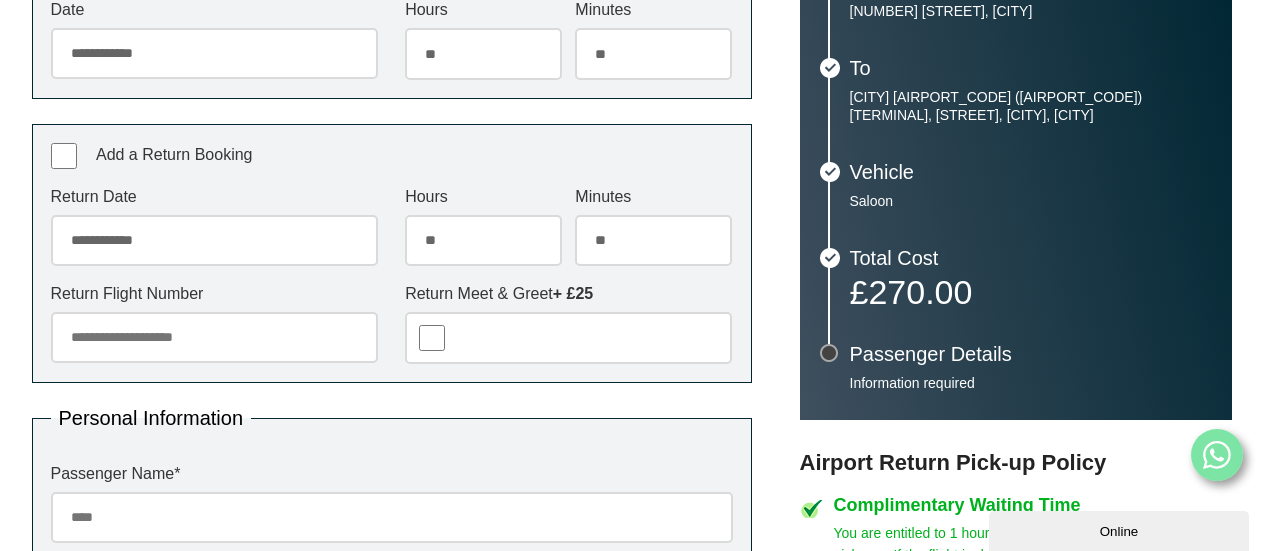 click on "Return Flight Number" at bounding box center (214, 337) 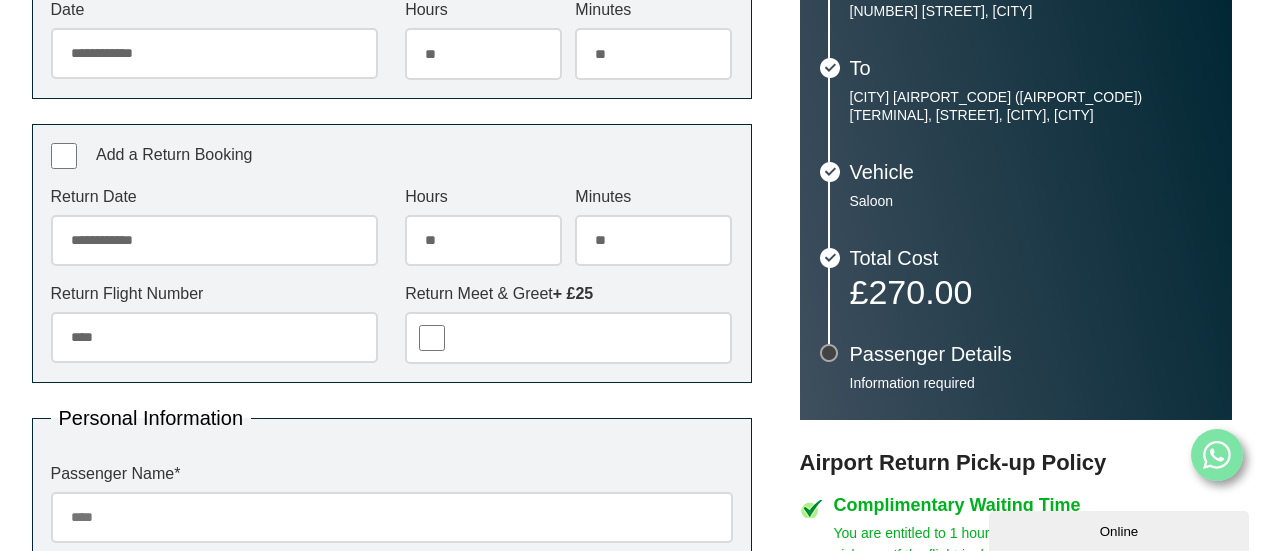 type on "****" 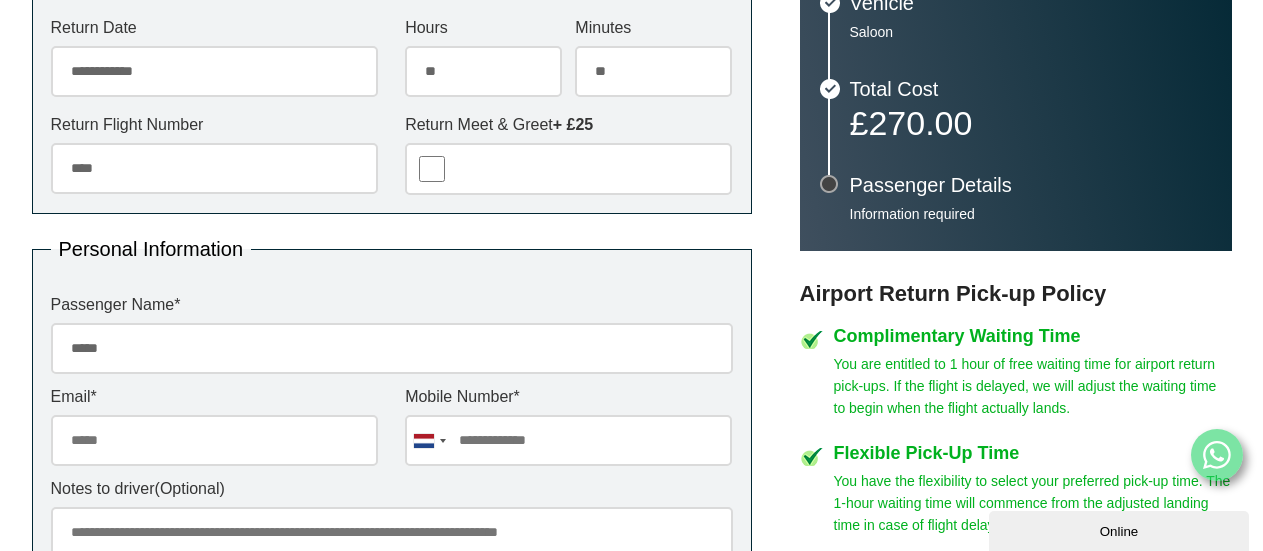 scroll, scrollTop: 700, scrollLeft: 0, axis: vertical 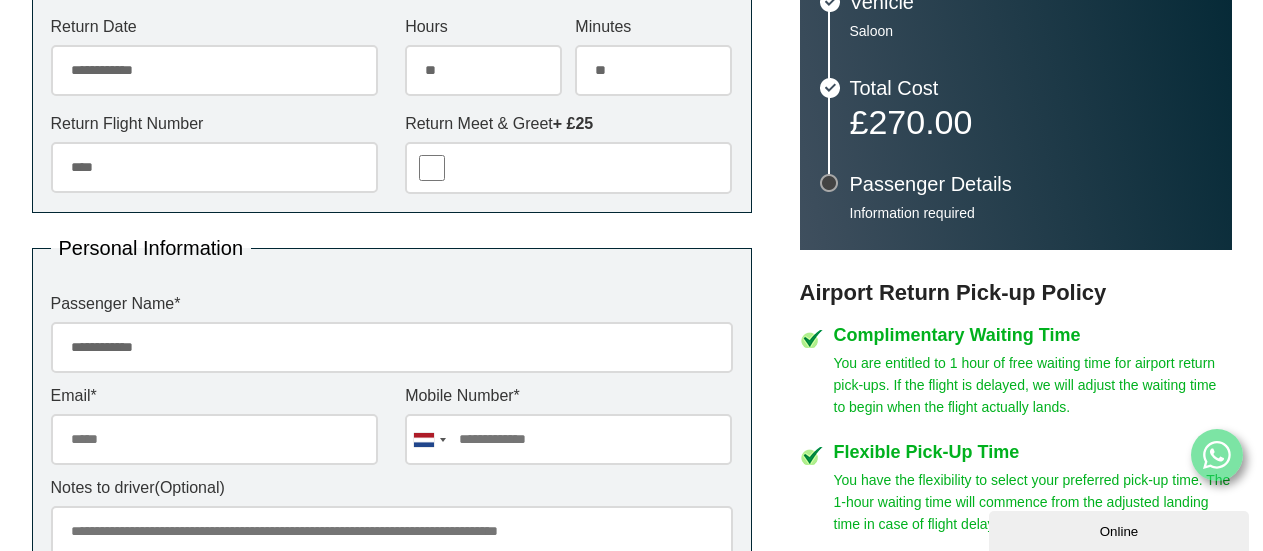 type on "**********" 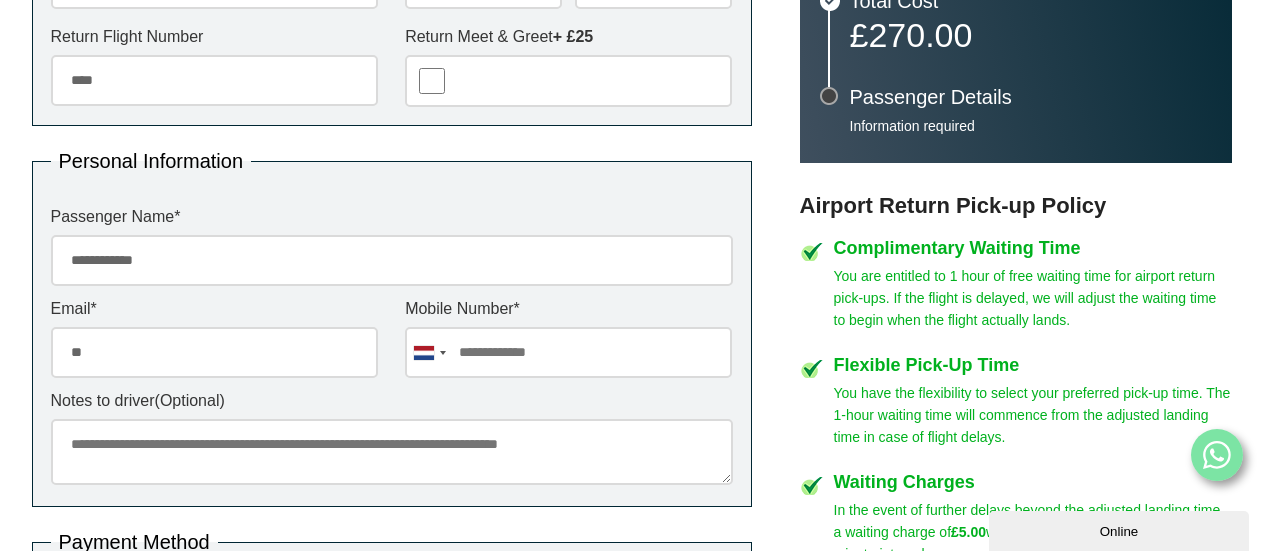 scroll, scrollTop: 825, scrollLeft: 0, axis: vertical 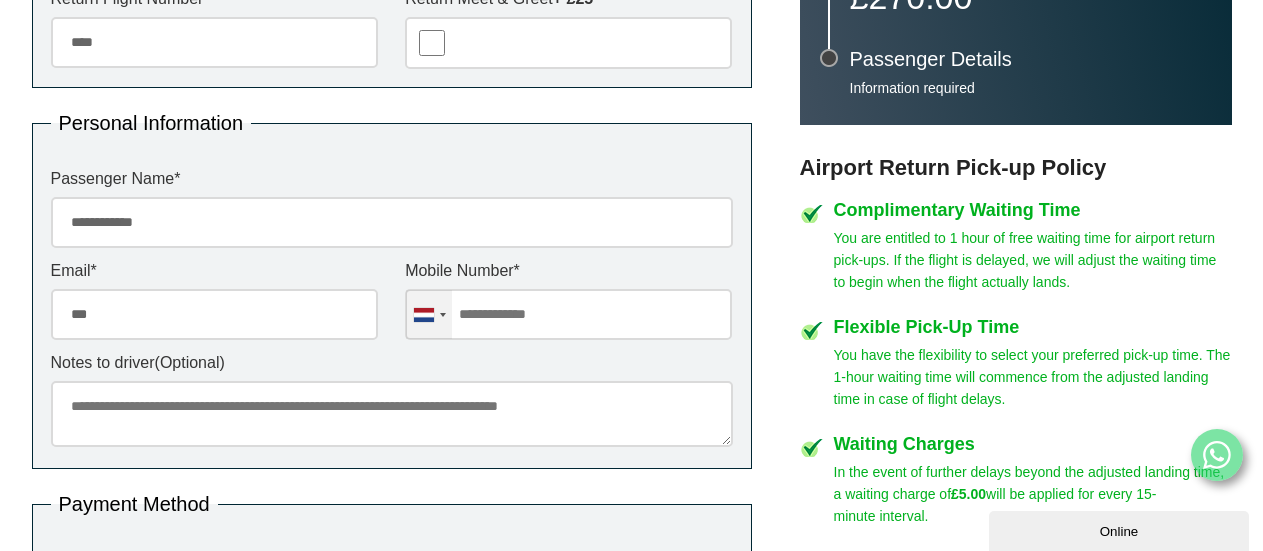 click at bounding box center [424, 315] 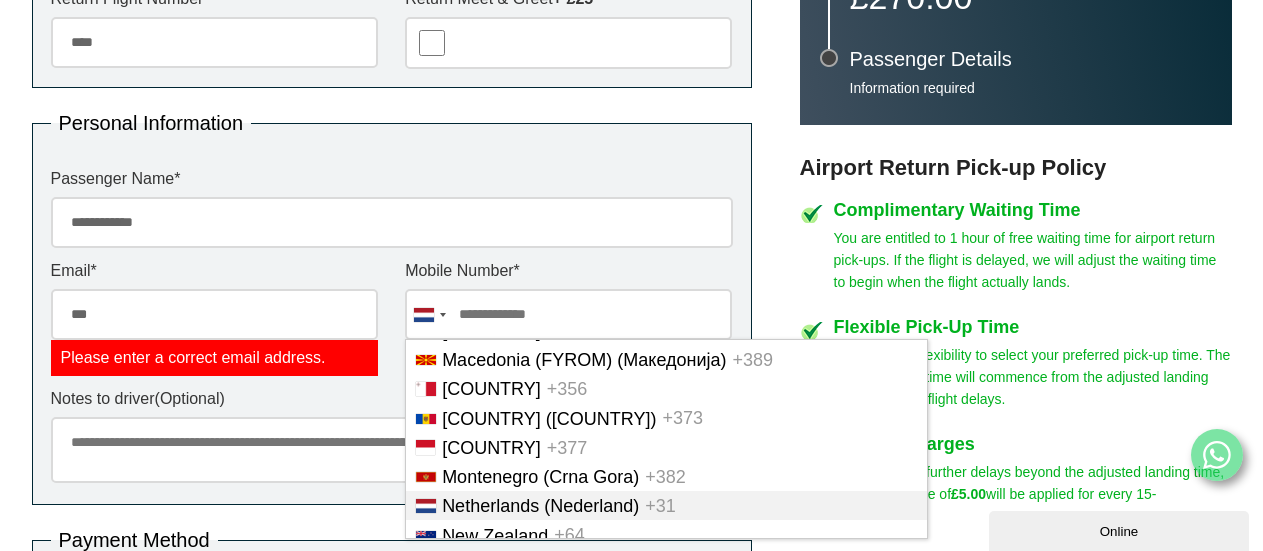 click on "***" at bounding box center (214, 314) 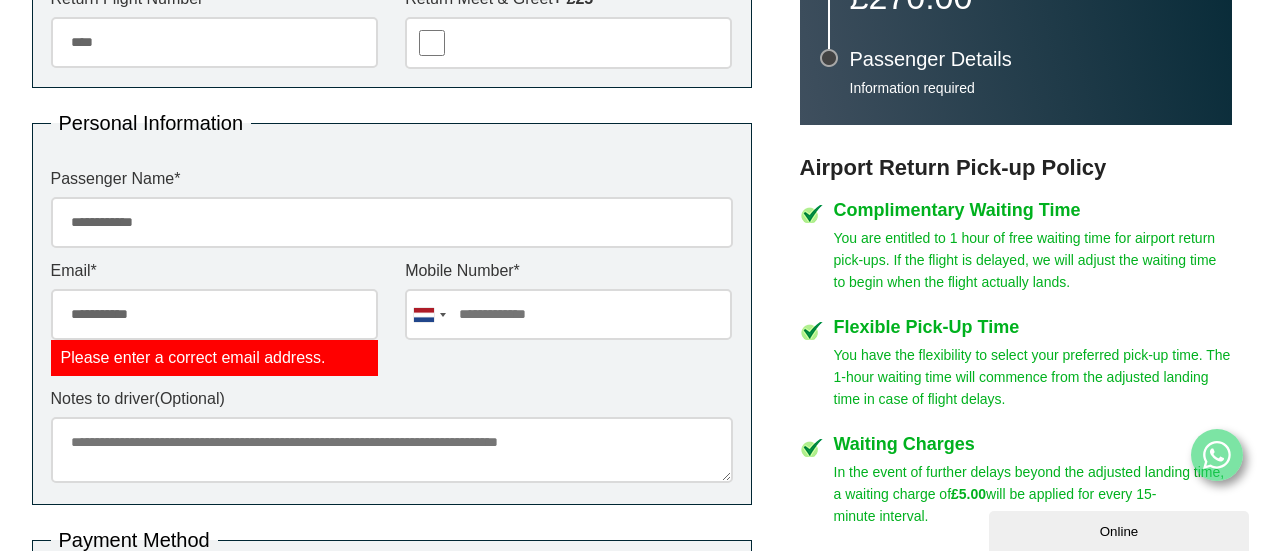 type on "**********" 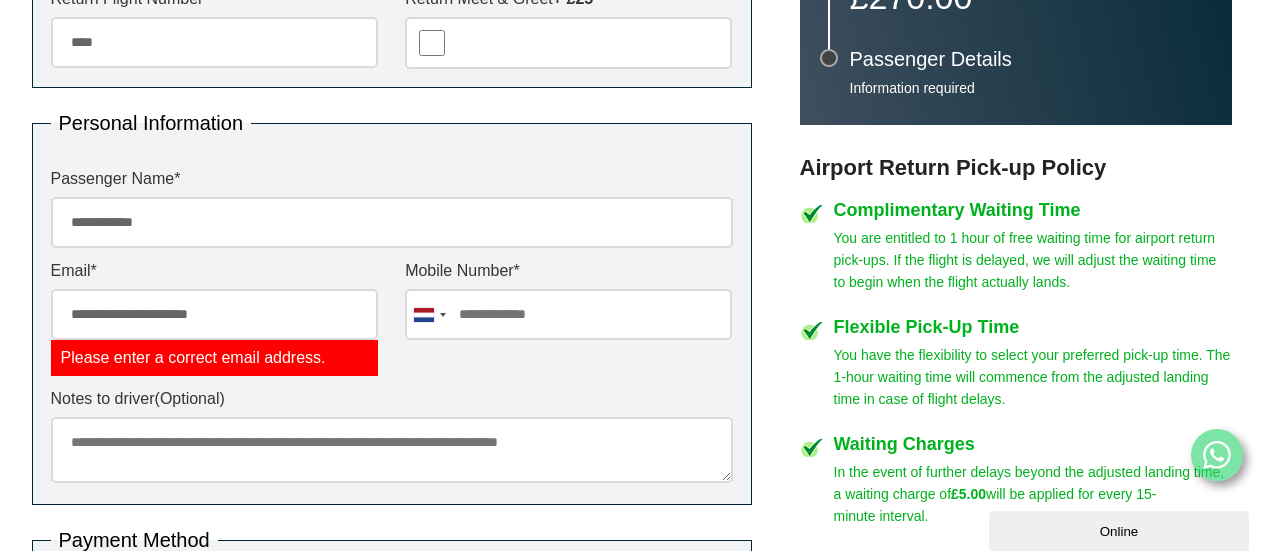 type on "**********" 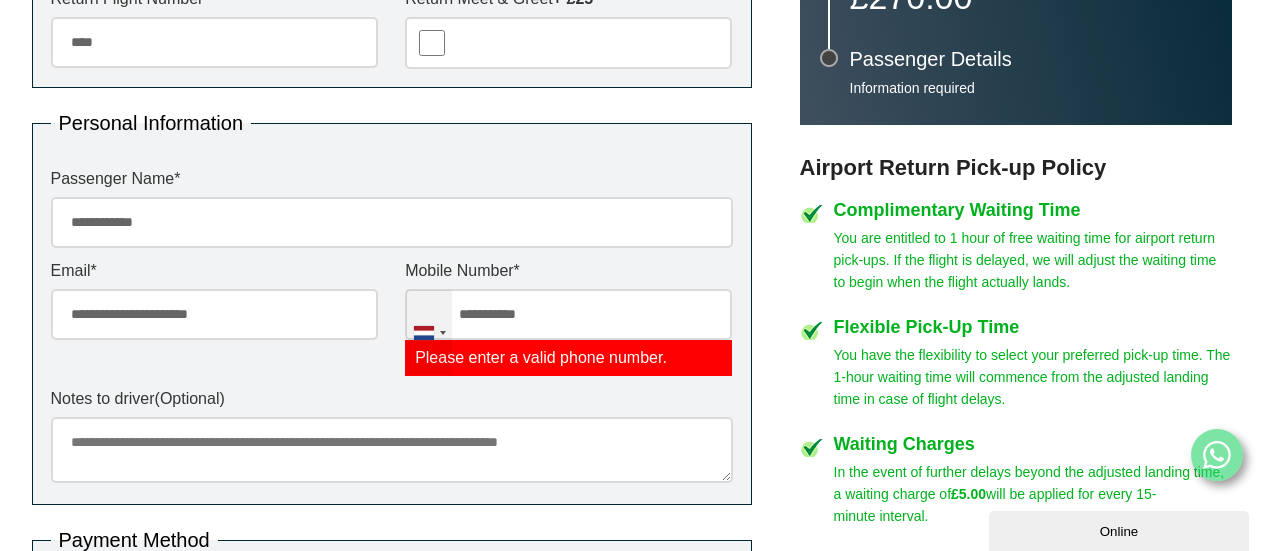 click at bounding box center (429, 332) 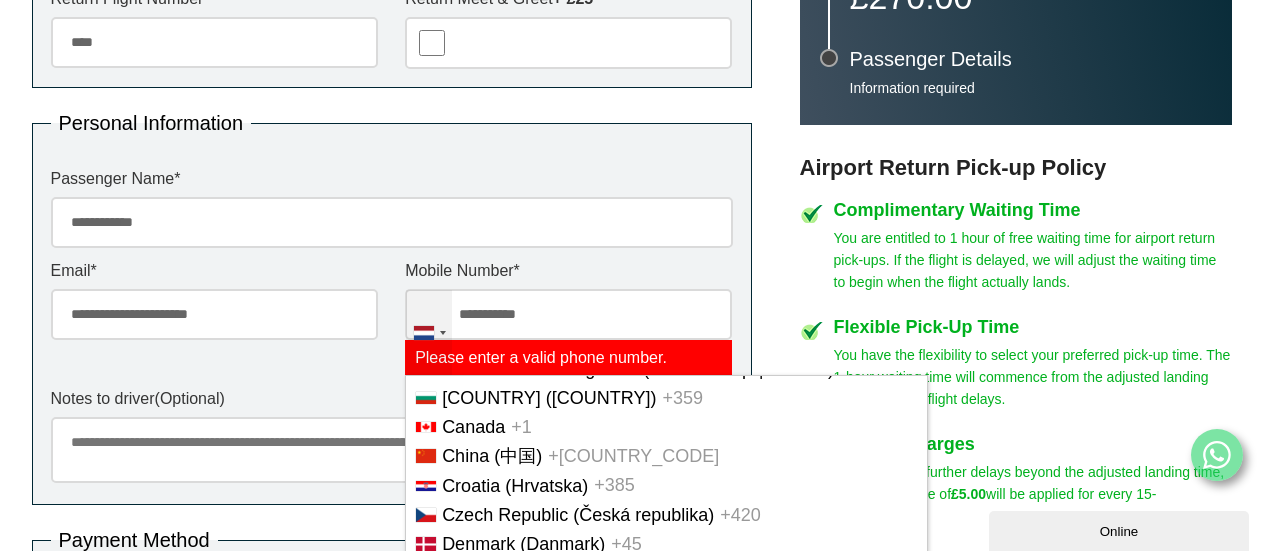 scroll, scrollTop: 0, scrollLeft: 0, axis: both 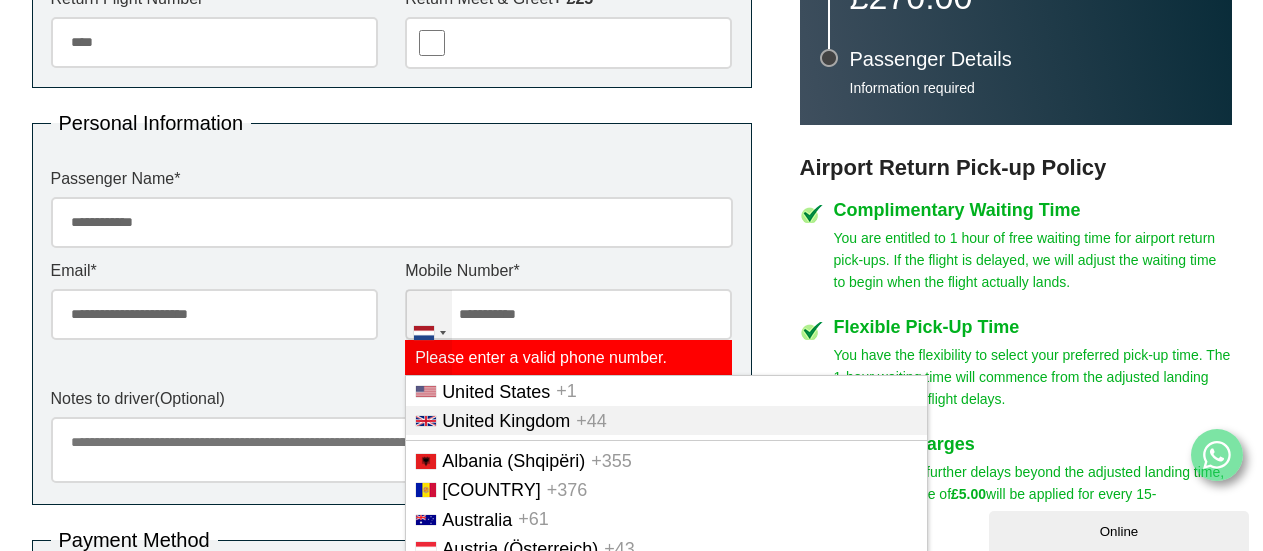 click on "United Kingdom" at bounding box center [506, 421] 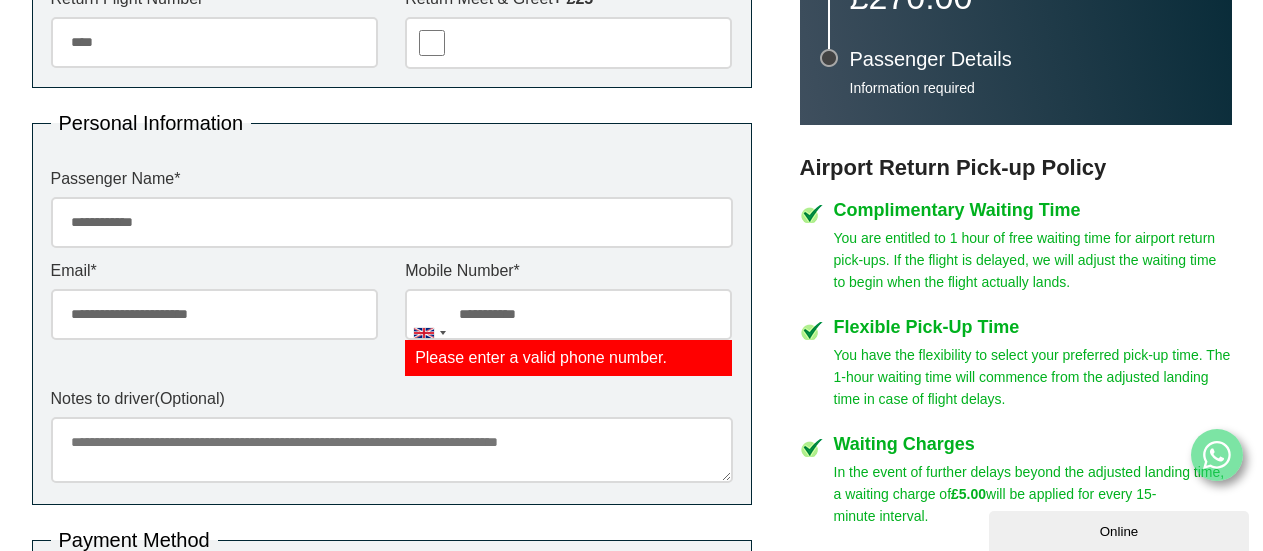 click on "Notes to driver  (Optional)" at bounding box center (392, 450) 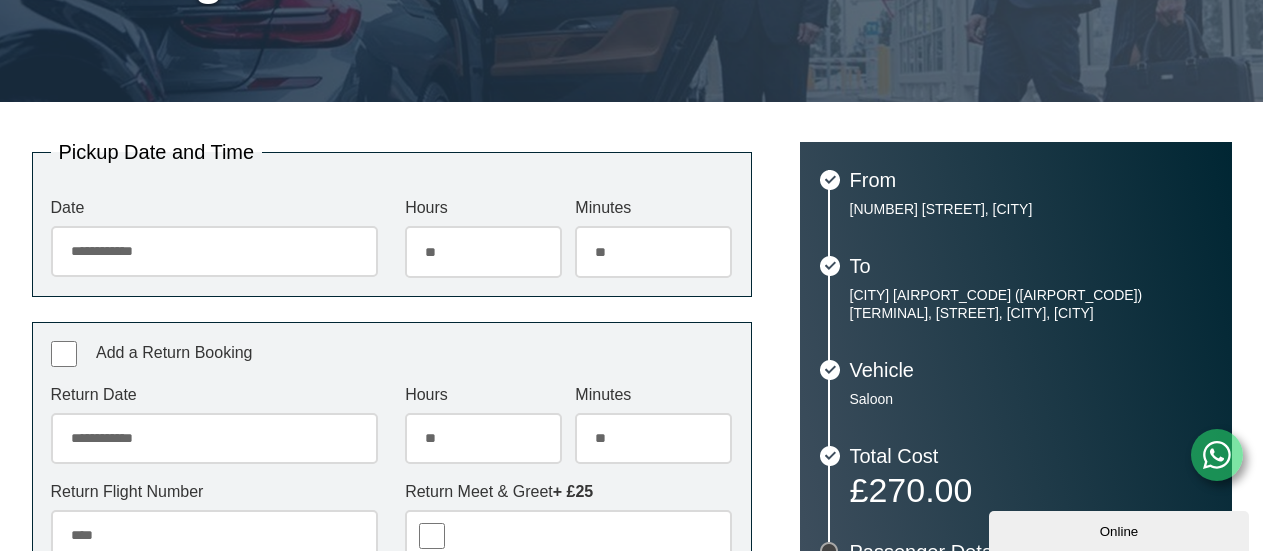 scroll, scrollTop: 330, scrollLeft: 0, axis: vertical 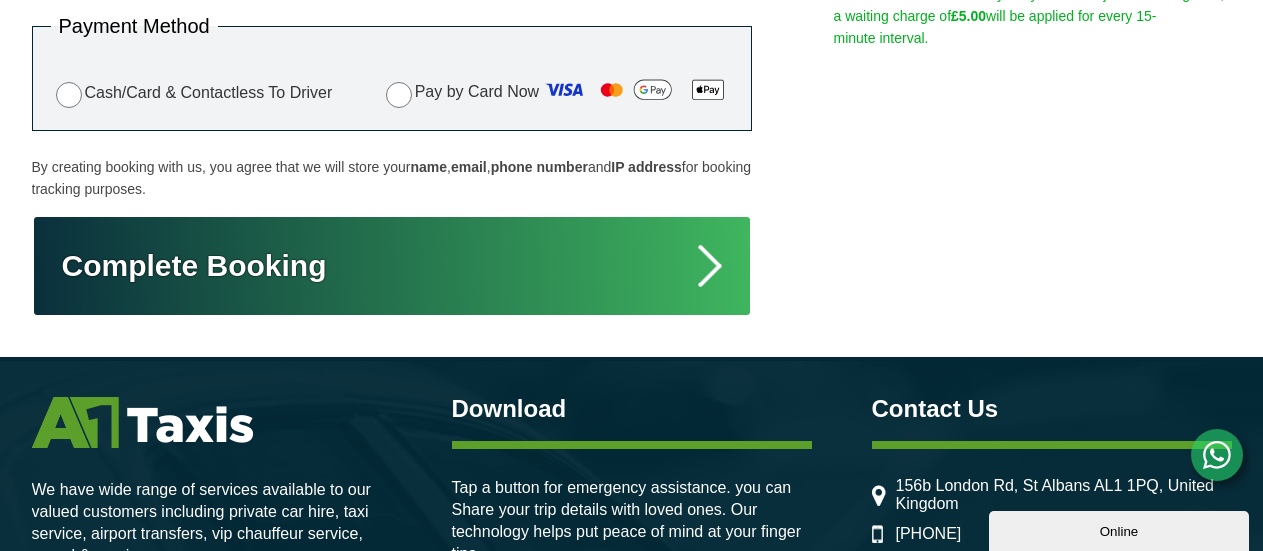 type on "**********" 